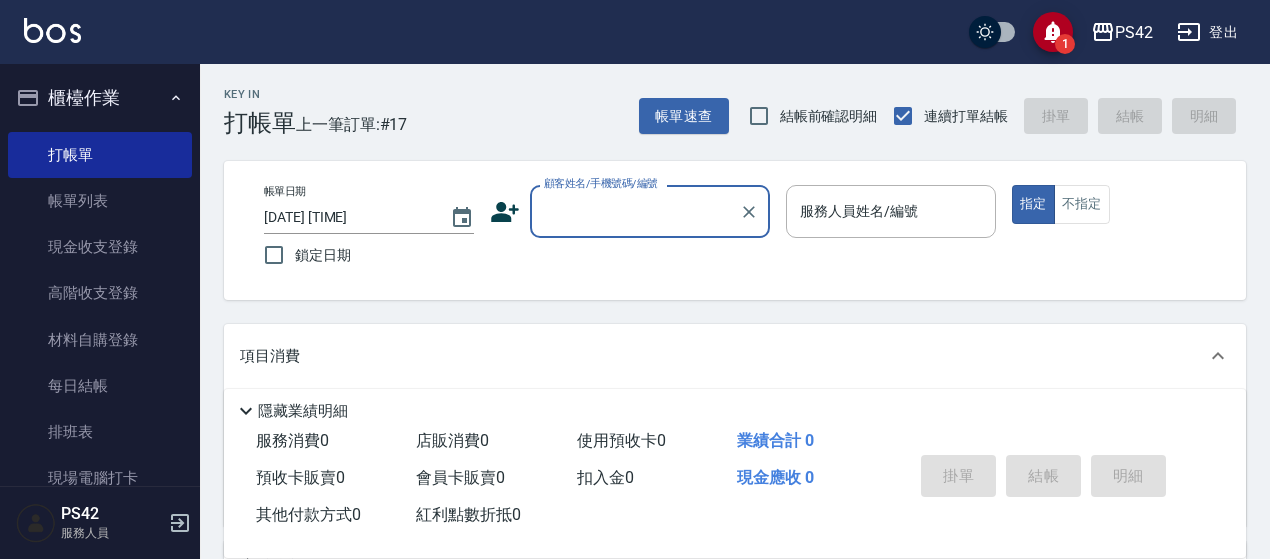 scroll, scrollTop: 0, scrollLeft: 0, axis: both 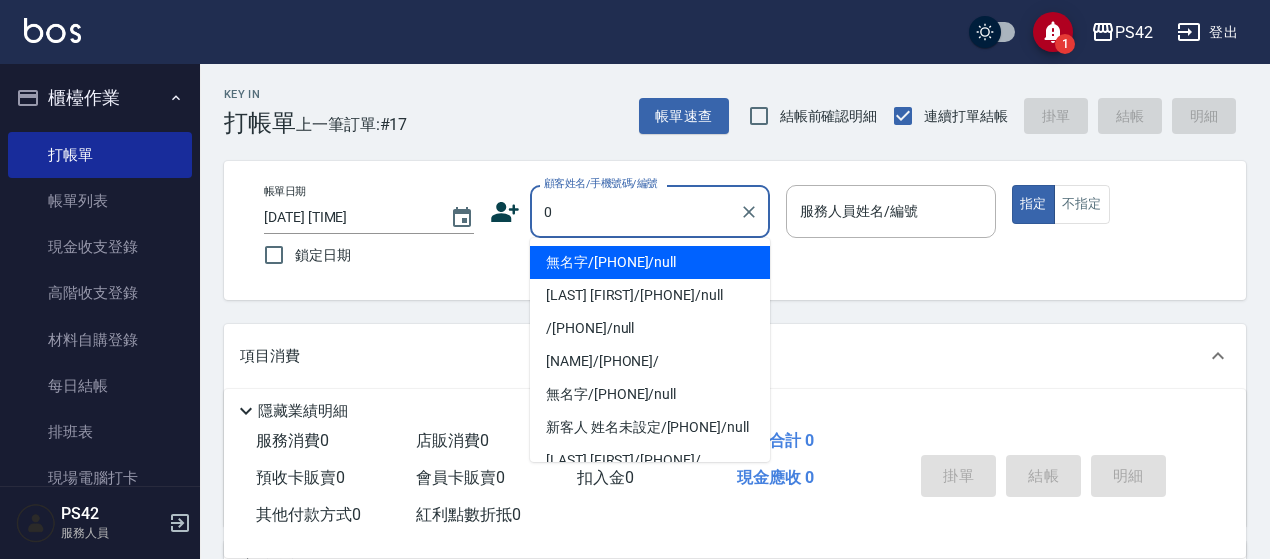 type on "無名字/[PHONE]/null" 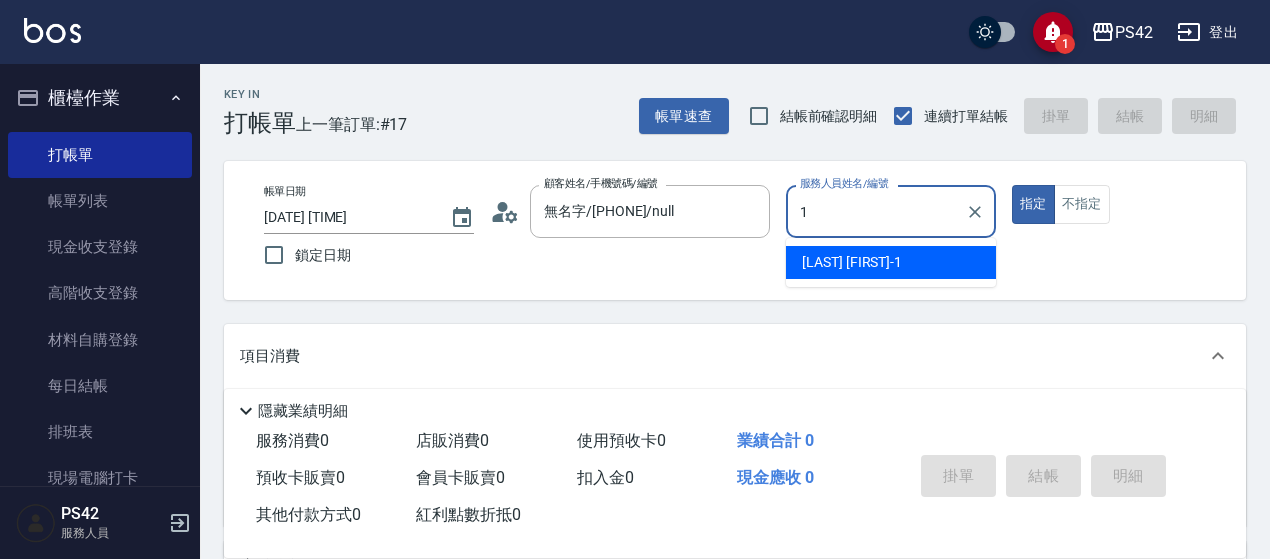 type on "1" 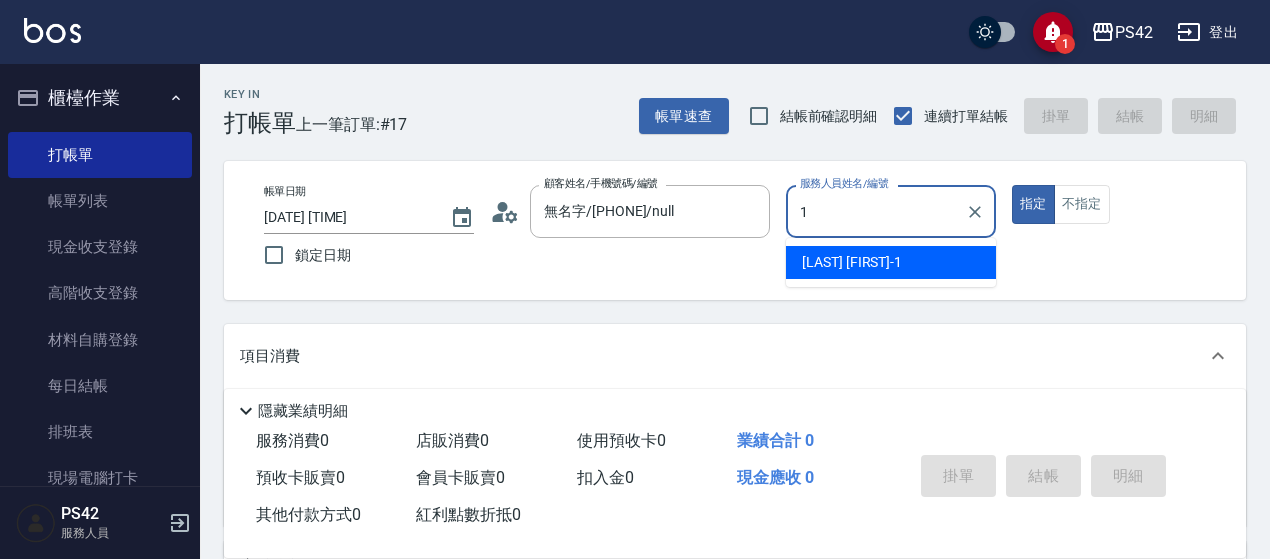 type on "true" 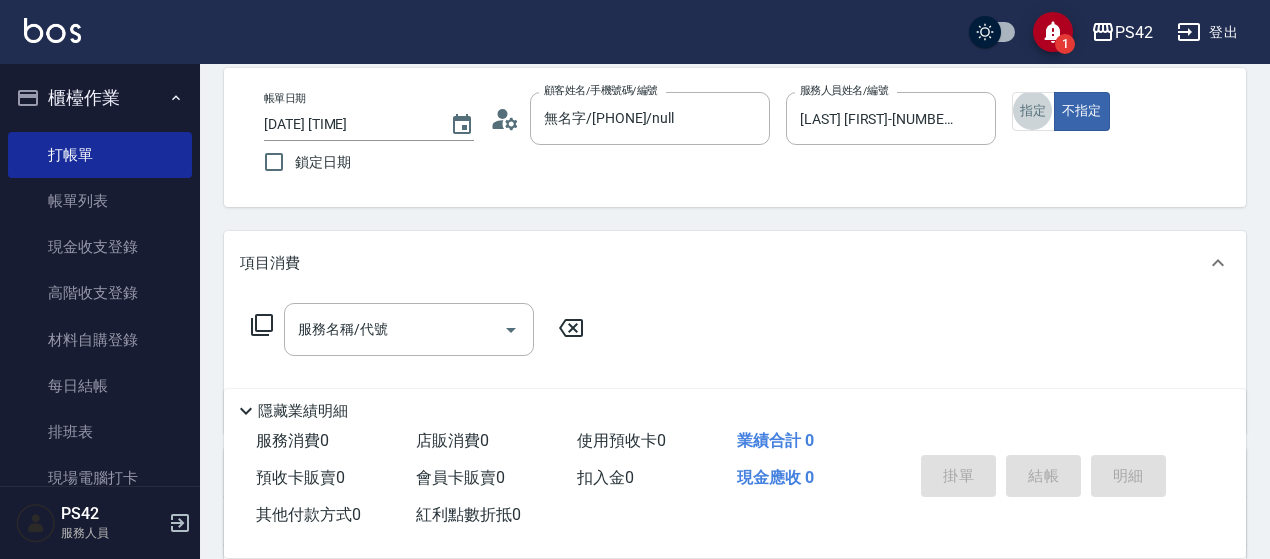 scroll, scrollTop: 200, scrollLeft: 0, axis: vertical 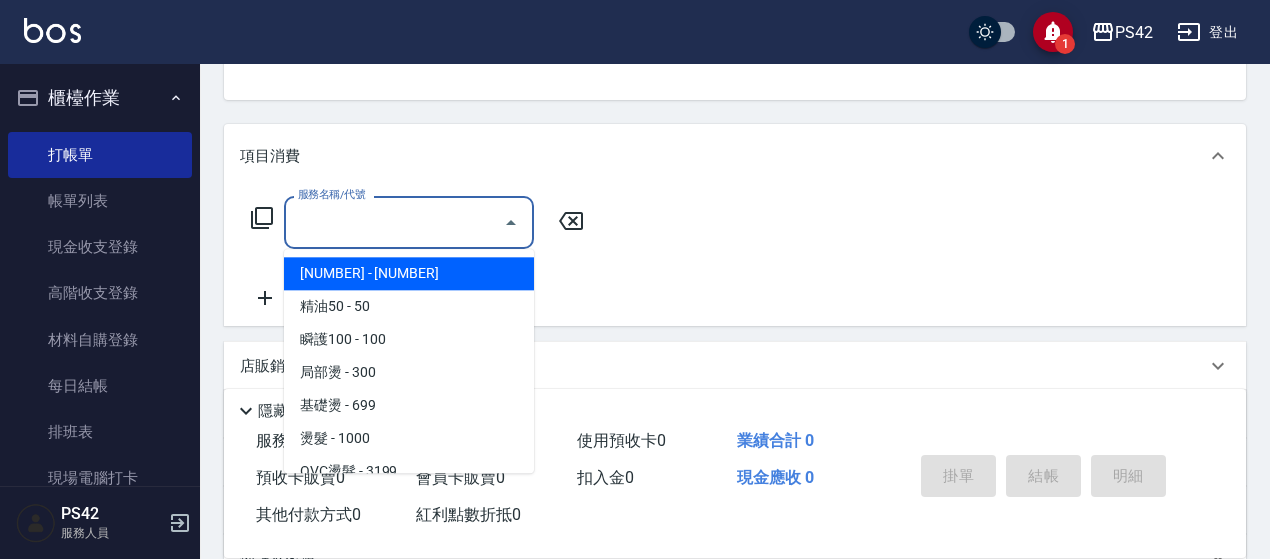 click on "服務名稱/代號" at bounding box center (394, 222) 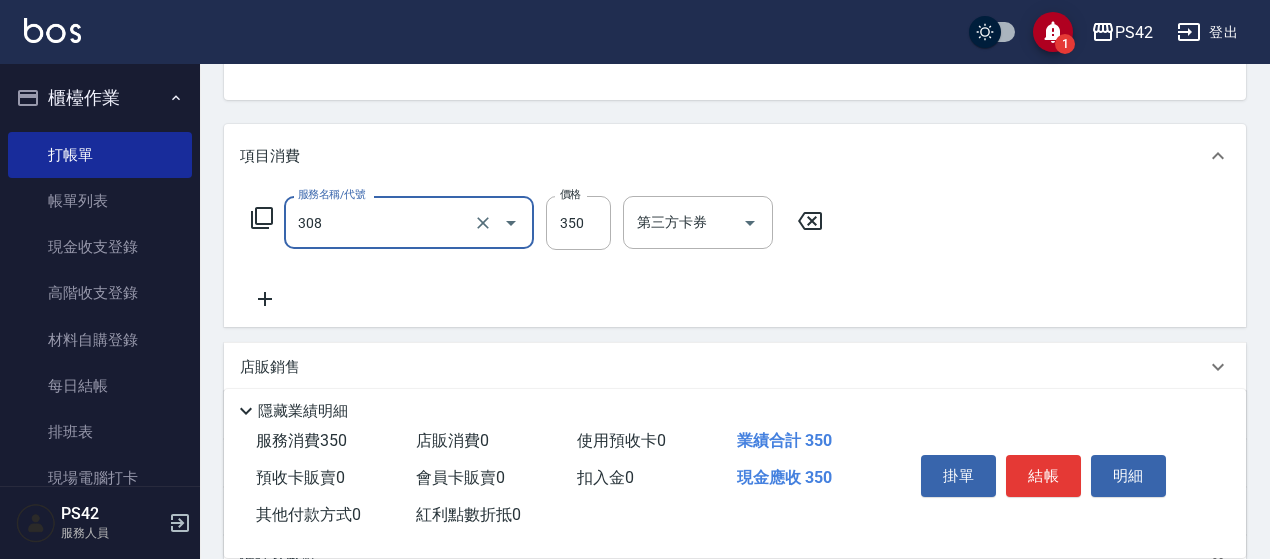 type on "洗+剪(308)" 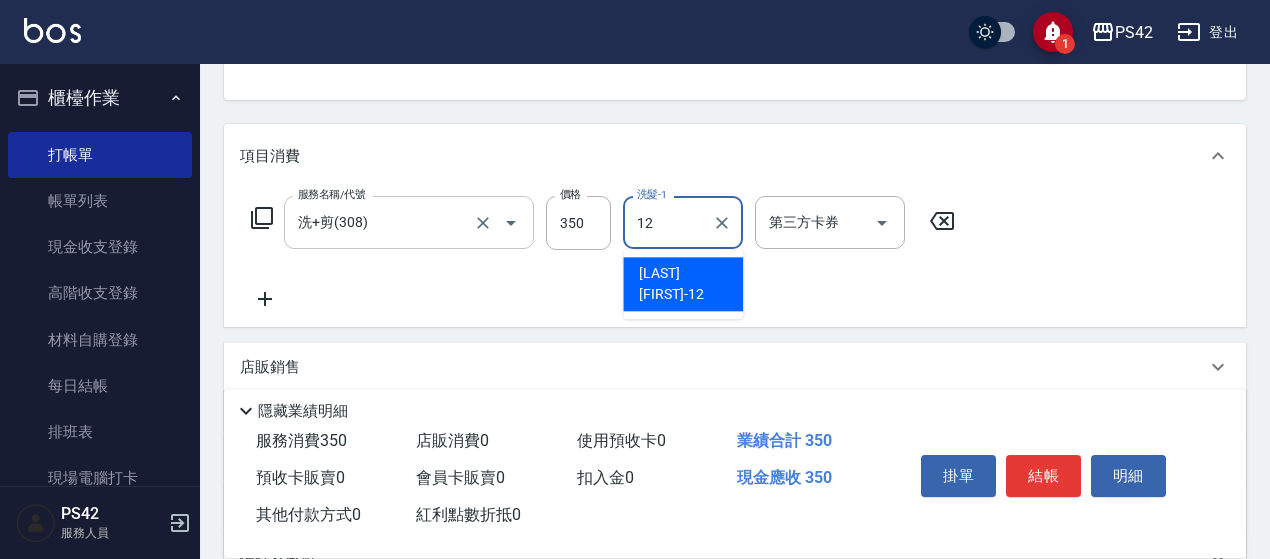 type on "[LAST] [FIRST]-[NUMBER]" 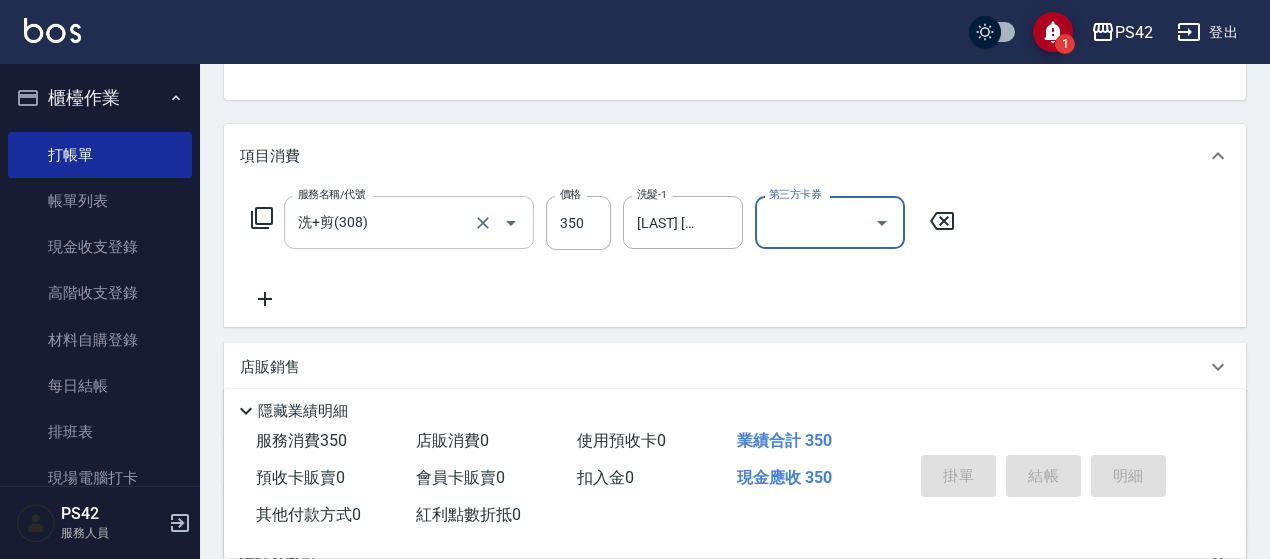 type on "[DATE] [TIME]" 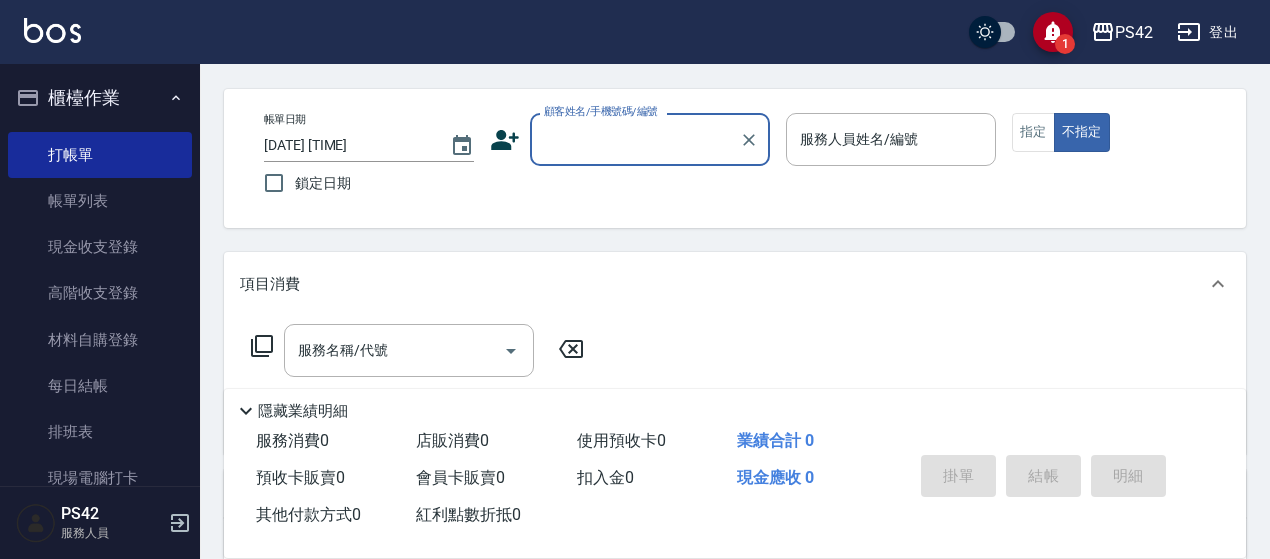 scroll, scrollTop: 0, scrollLeft: 0, axis: both 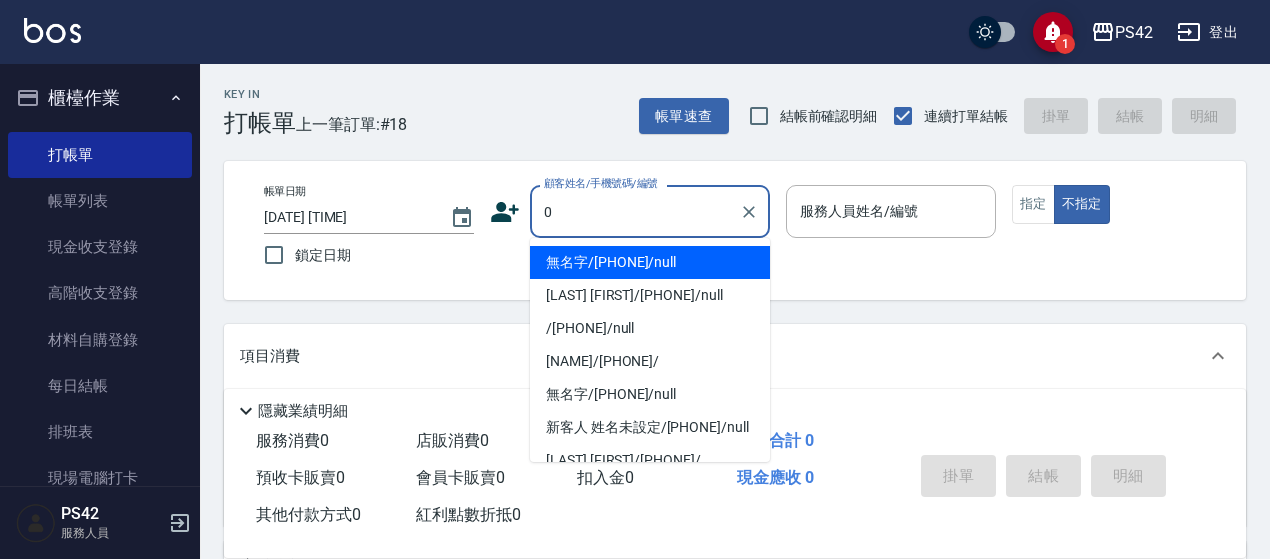 type on "無名字/[PHONE]/null" 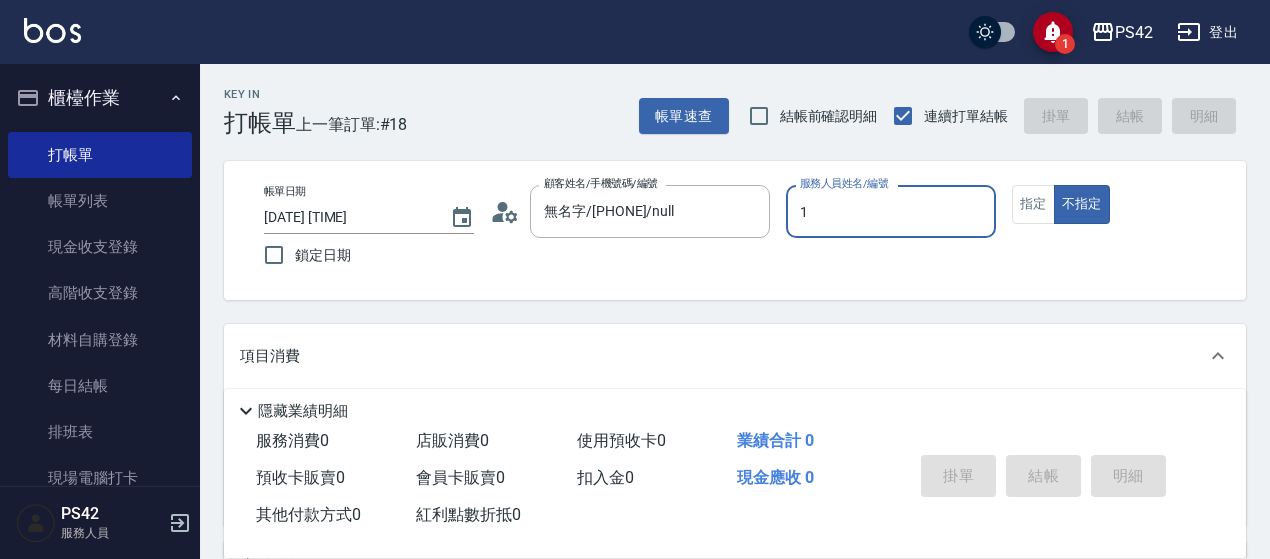 type on "[LAST] [FIRST]-[NUMBER]" 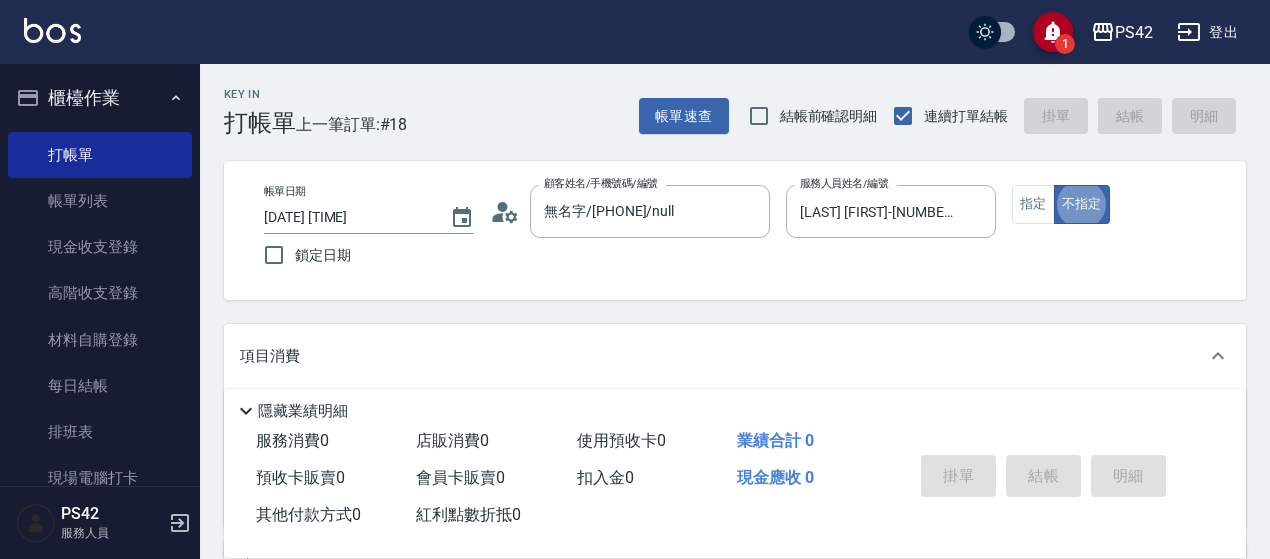 type on "false" 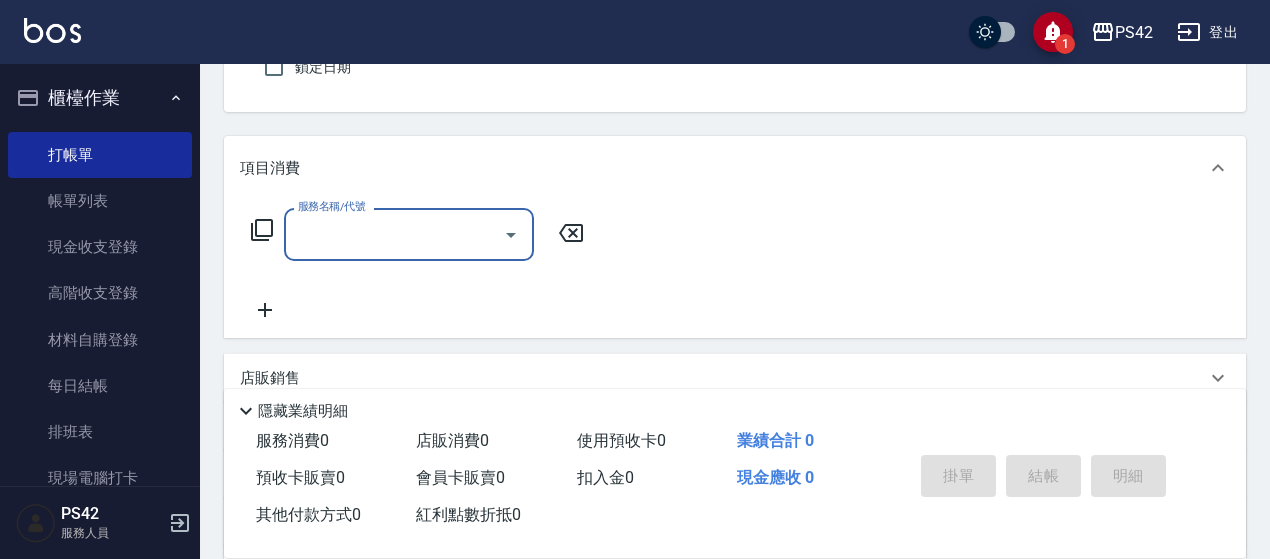 scroll, scrollTop: 200, scrollLeft: 0, axis: vertical 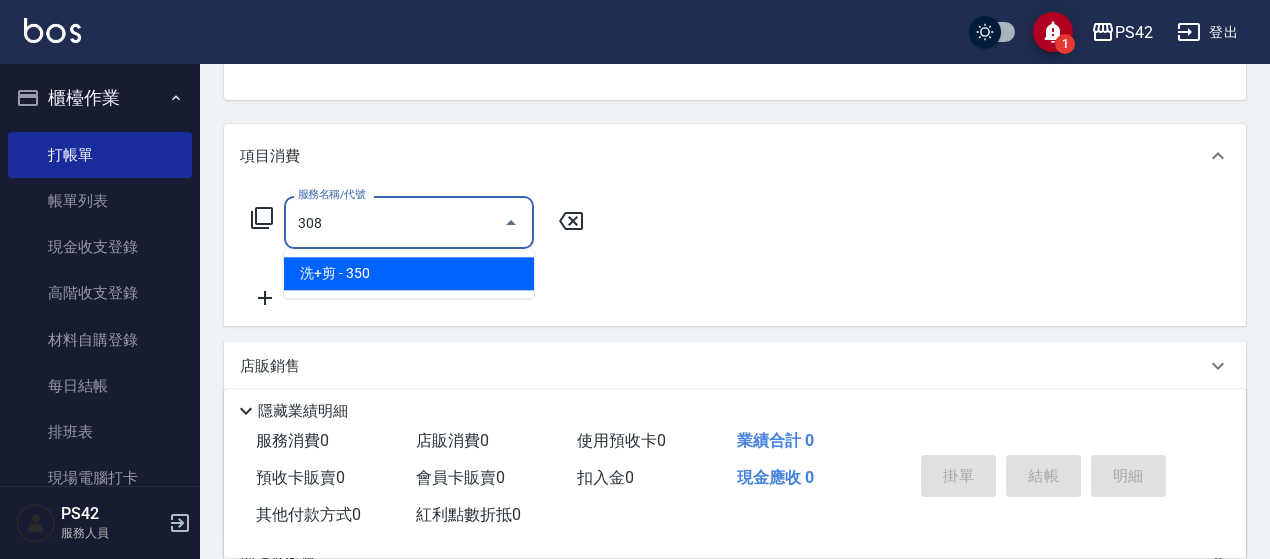 type on "洗+剪(308)" 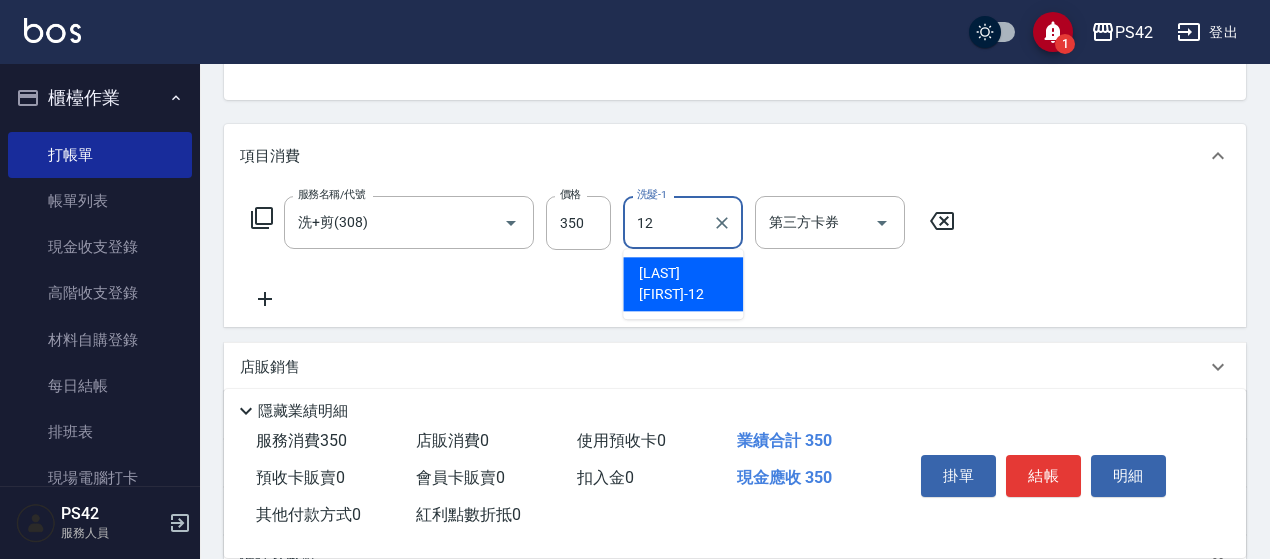 type on "[LAST] [FIRST]-[NUMBER]" 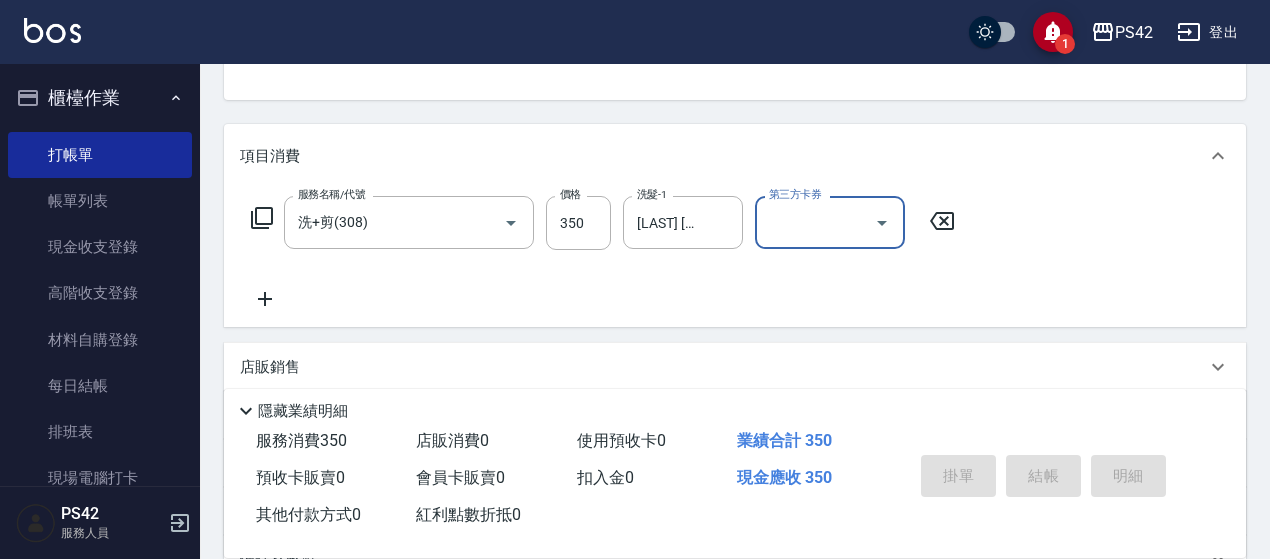 type on "[DATE] [TIME]" 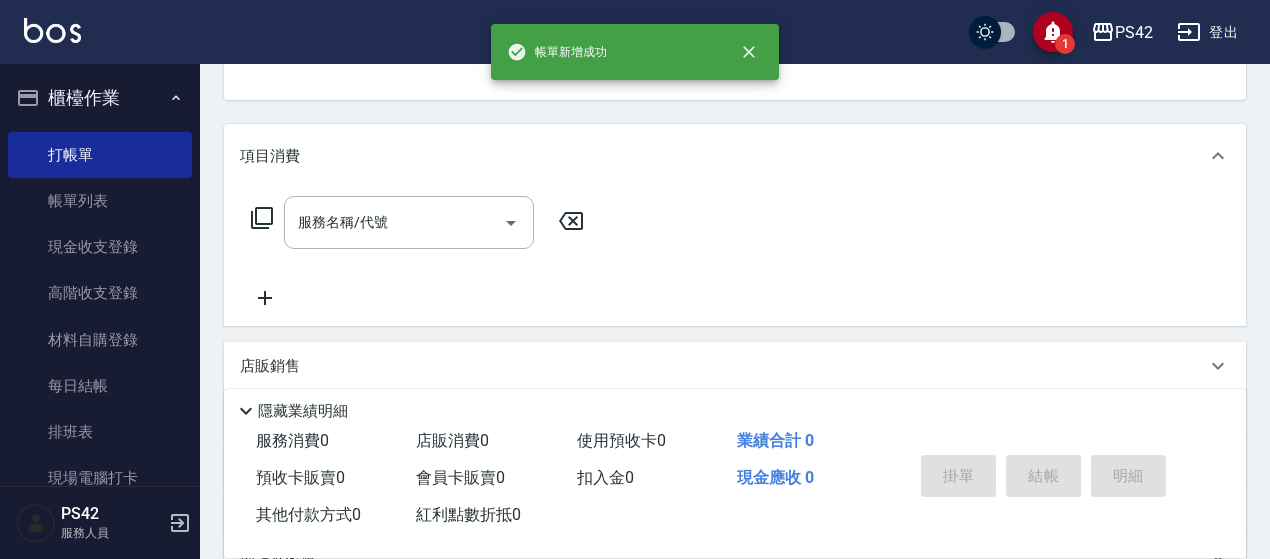 scroll, scrollTop: 194, scrollLeft: 0, axis: vertical 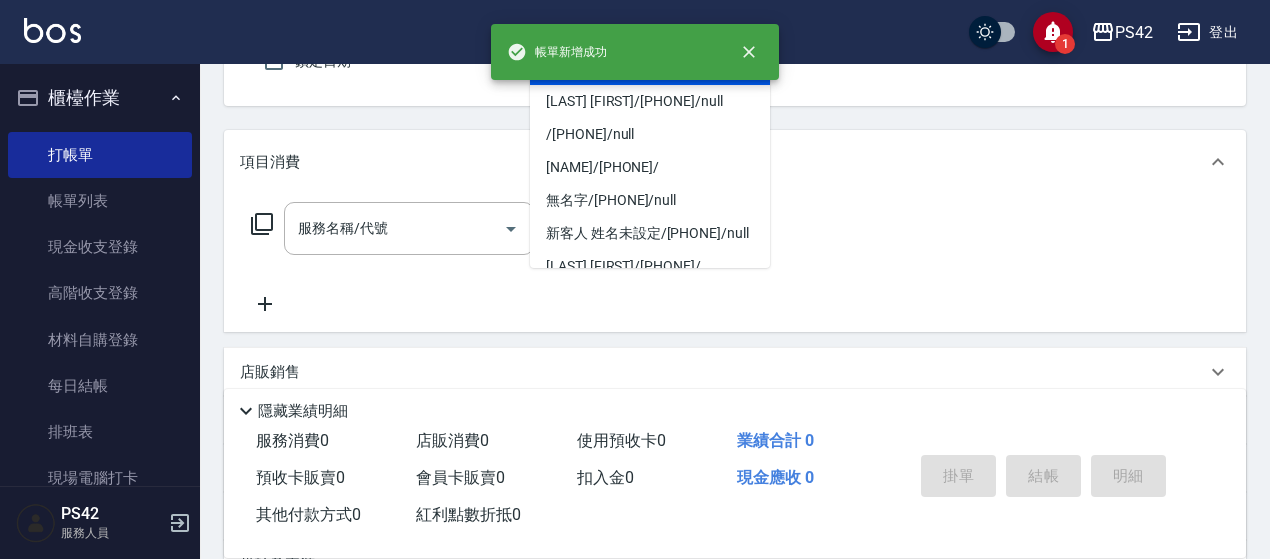 type on "無名字/[PHONE]/null" 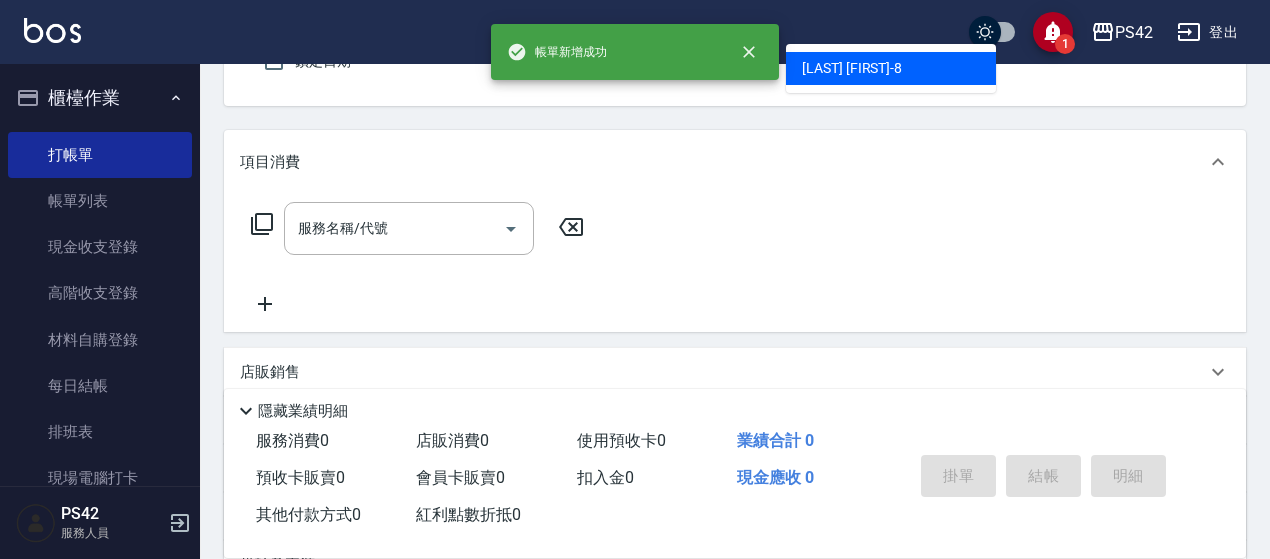type on "[LAST] [FIRST]-[NUMBER]" 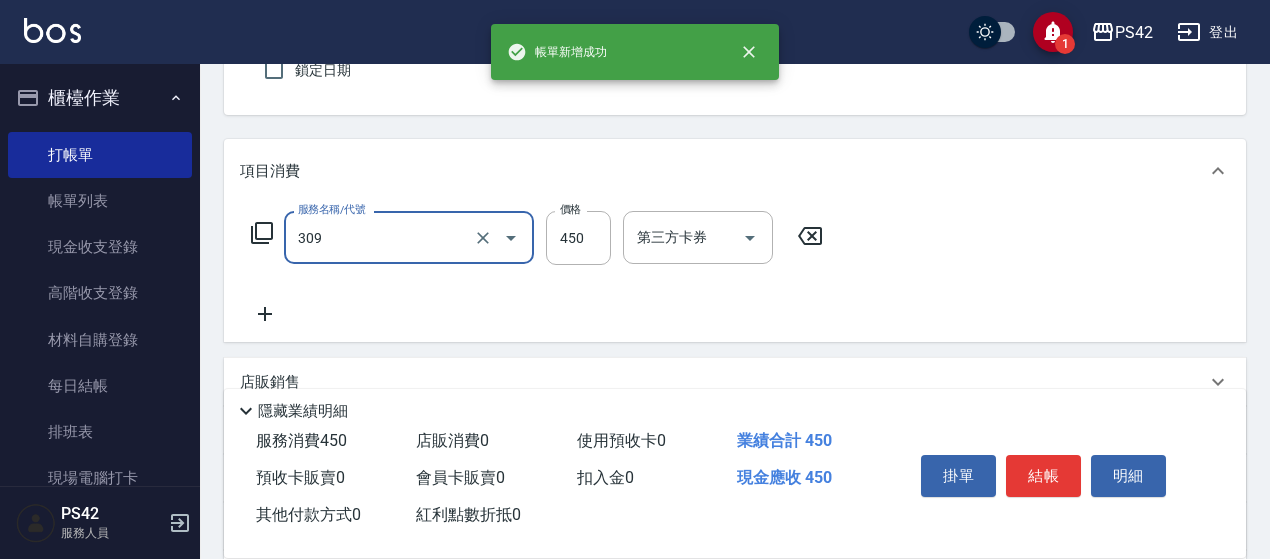 type on "洗+剪([NUMBER])" 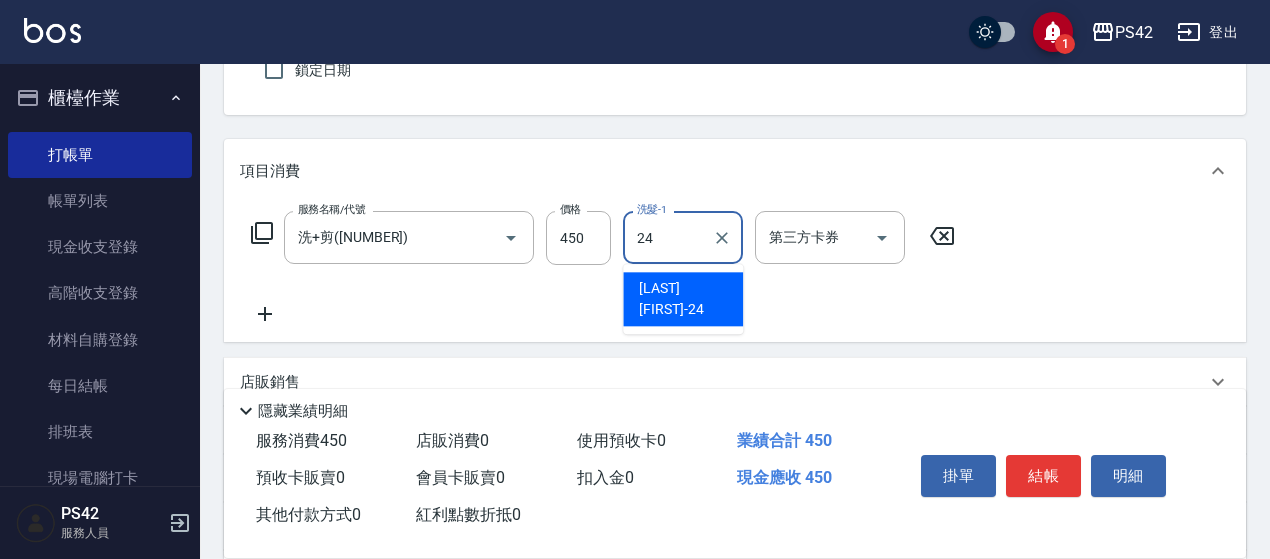 type on "[LAST] [FIRST]-[NUMBER]" 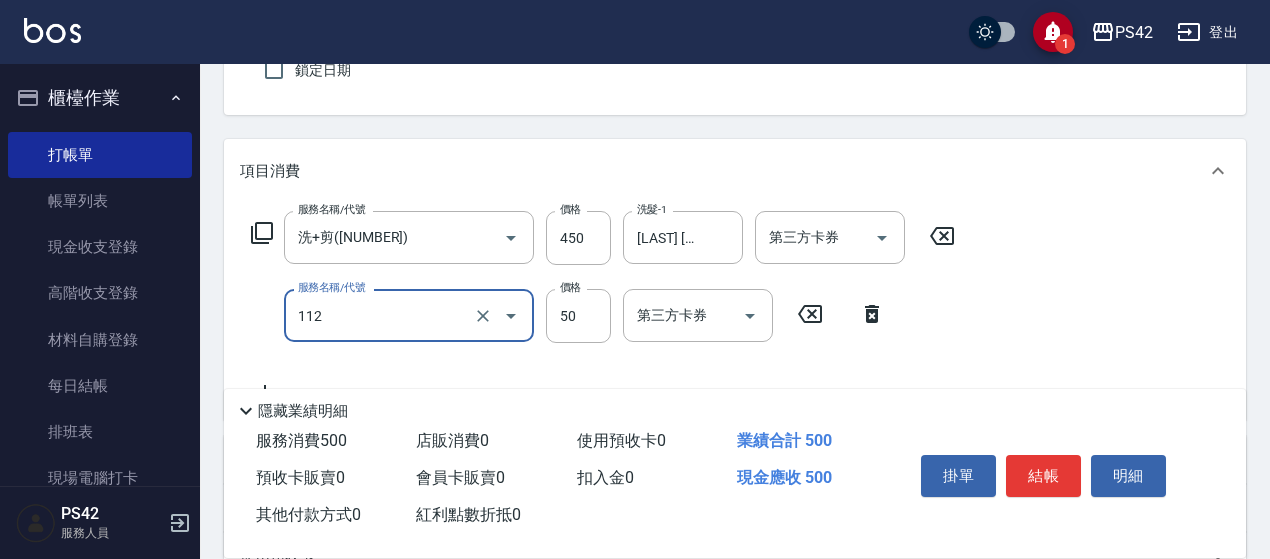 type on "精油50(112)" 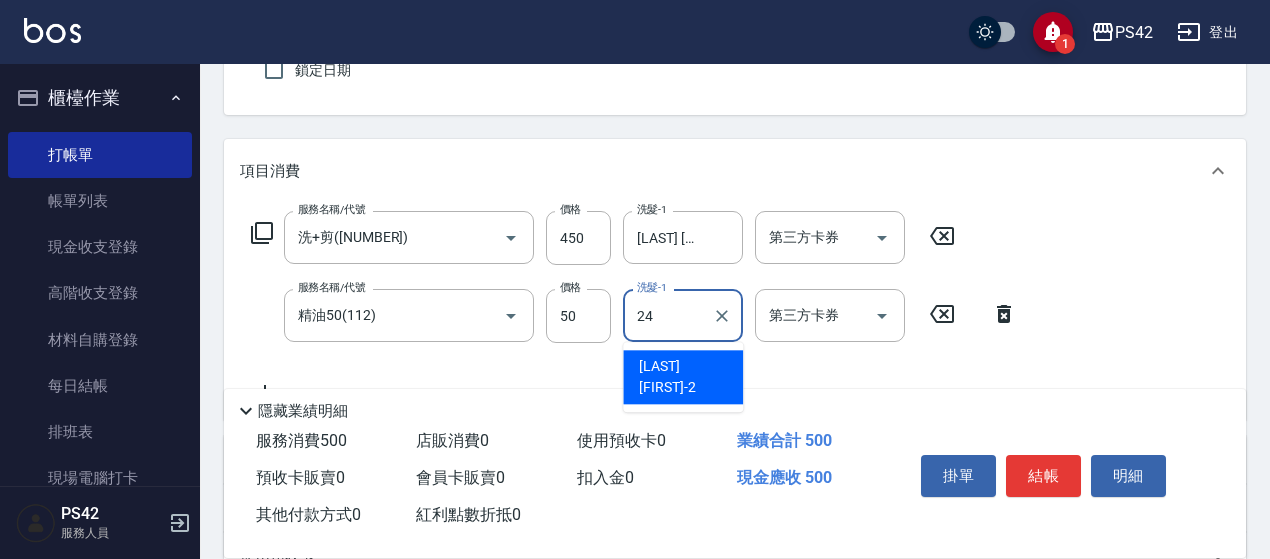 type on "[LAST] [FIRST]-[NUMBER]" 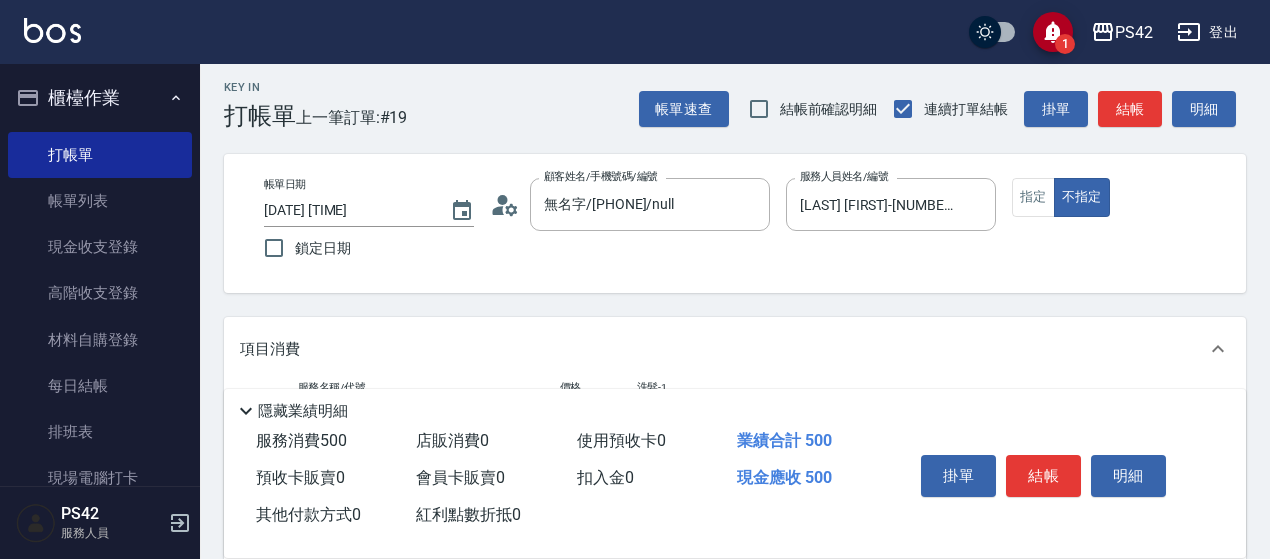 scroll, scrollTop: 0, scrollLeft: 0, axis: both 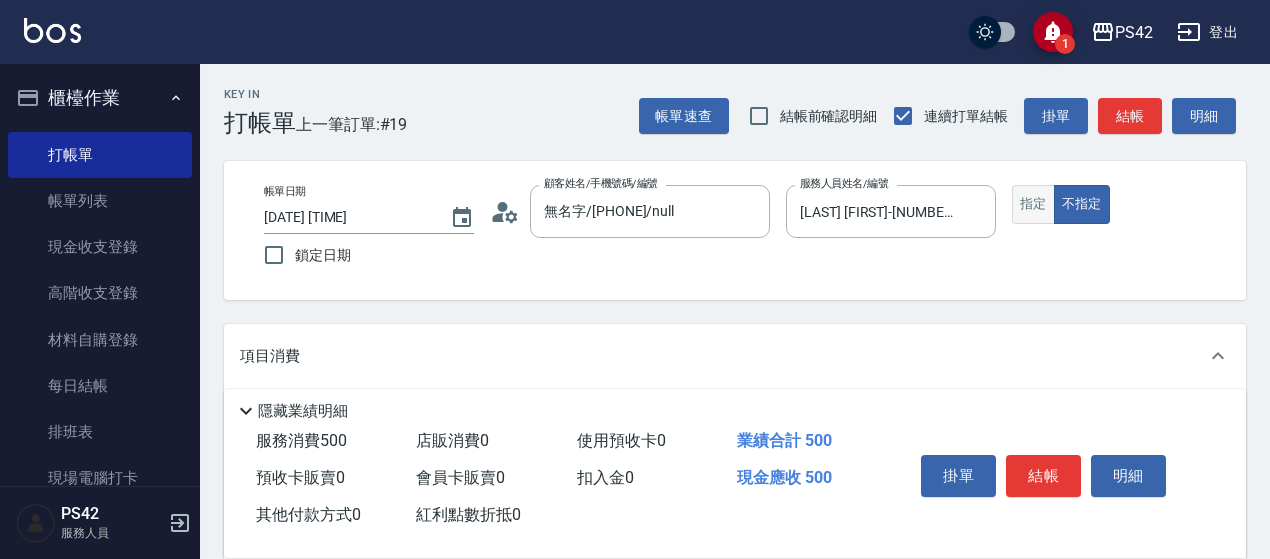 click on "指定" at bounding box center (1033, 204) 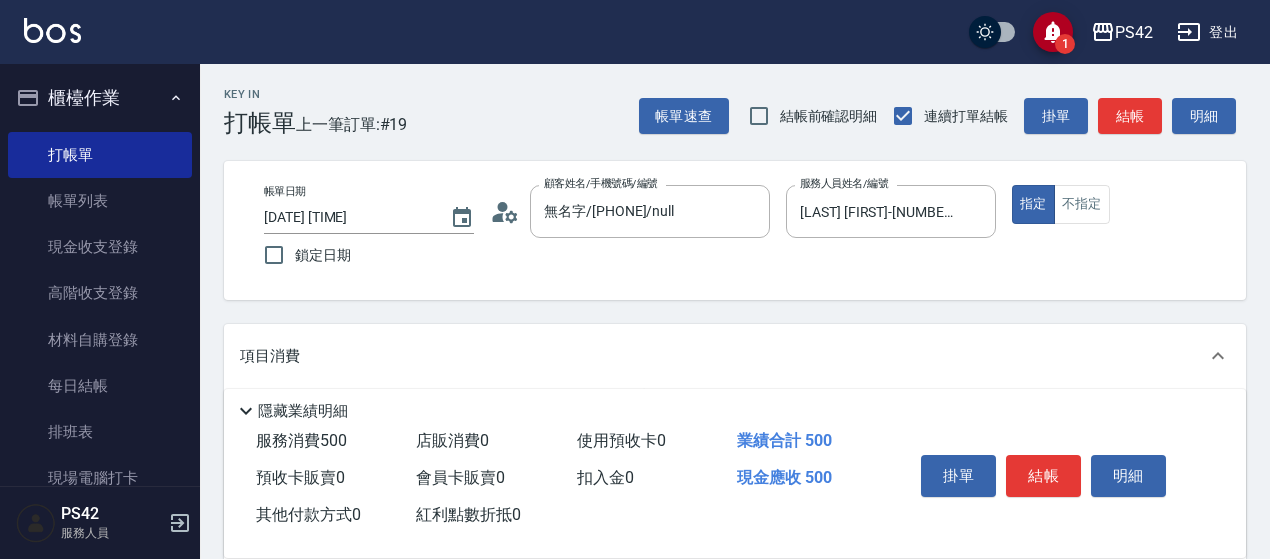 click on "結帳" at bounding box center [1043, 476] 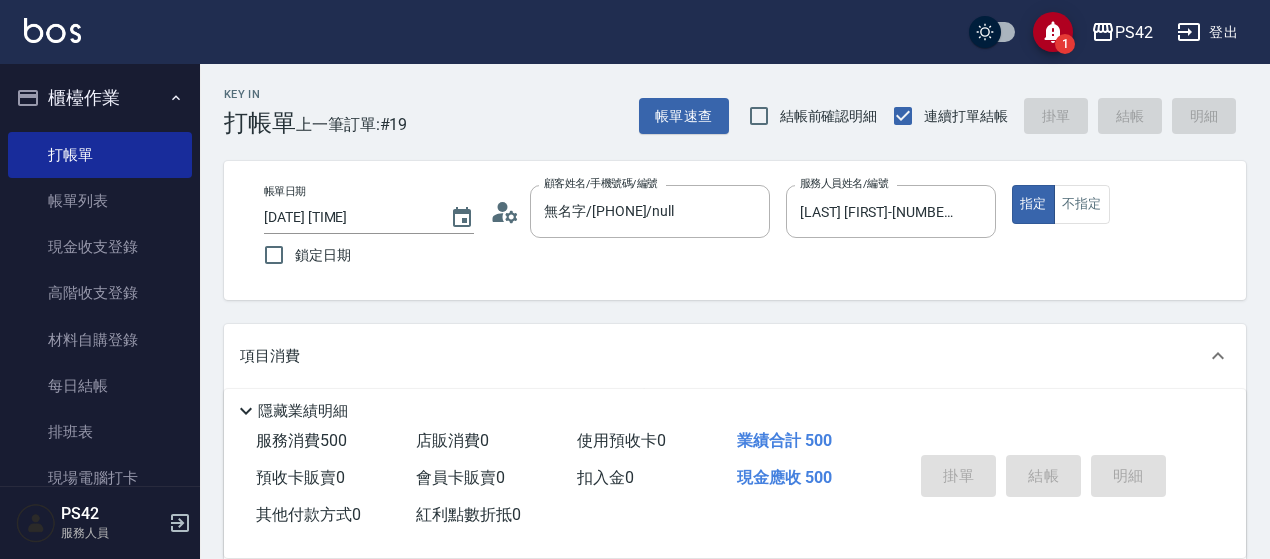 type 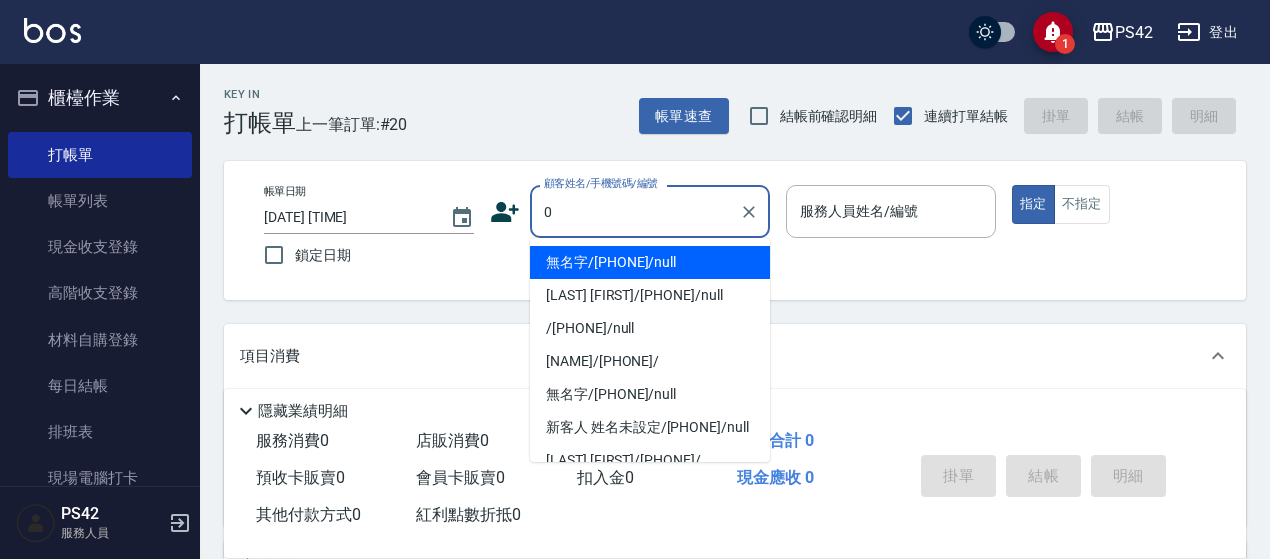 type on "無名字/[PHONE]/null" 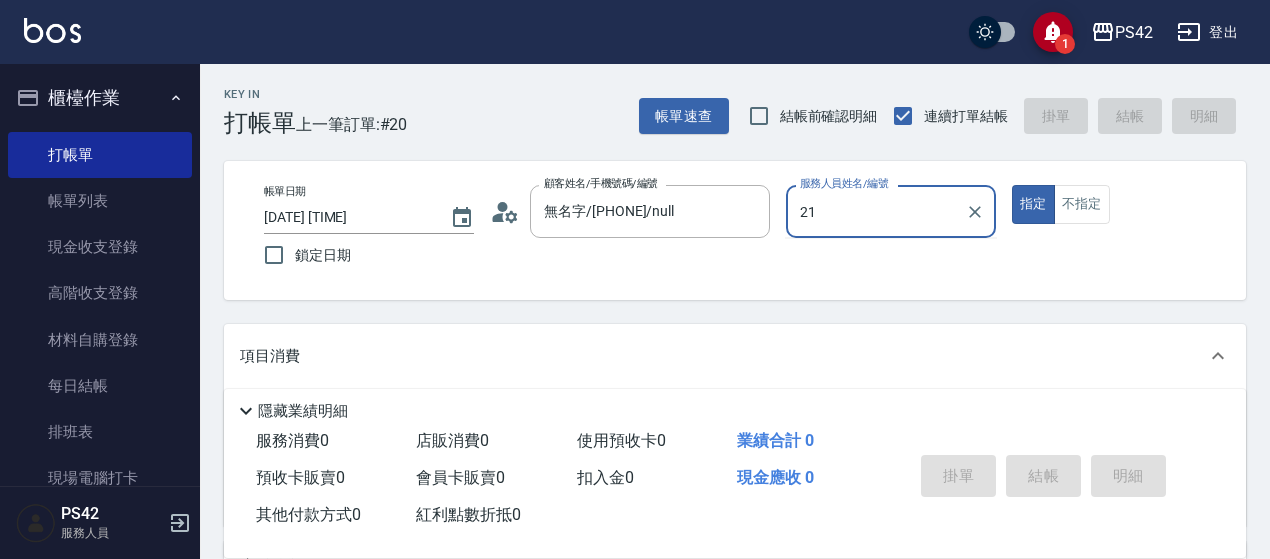 type on "21" 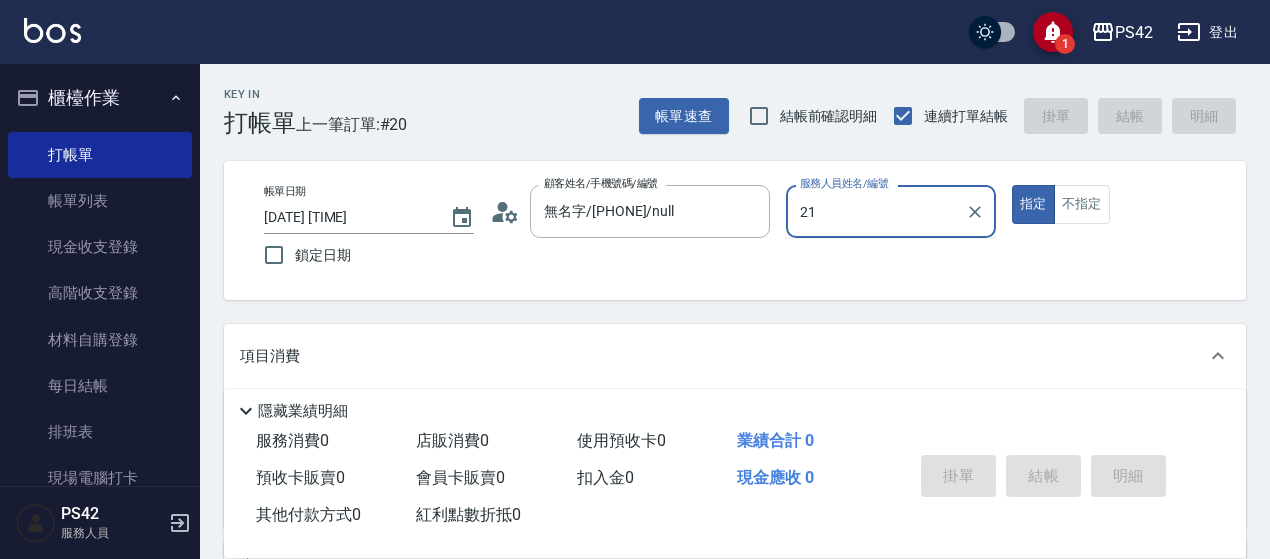 click on "指定" at bounding box center (1033, 204) 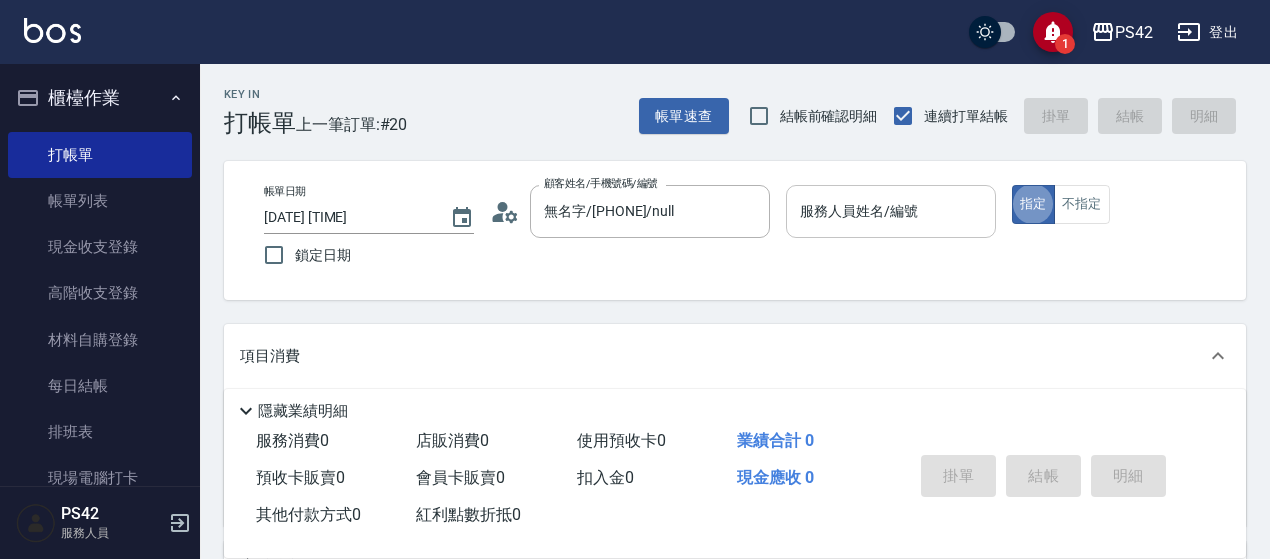 click on "服務人員姓名/編號" at bounding box center (891, 211) 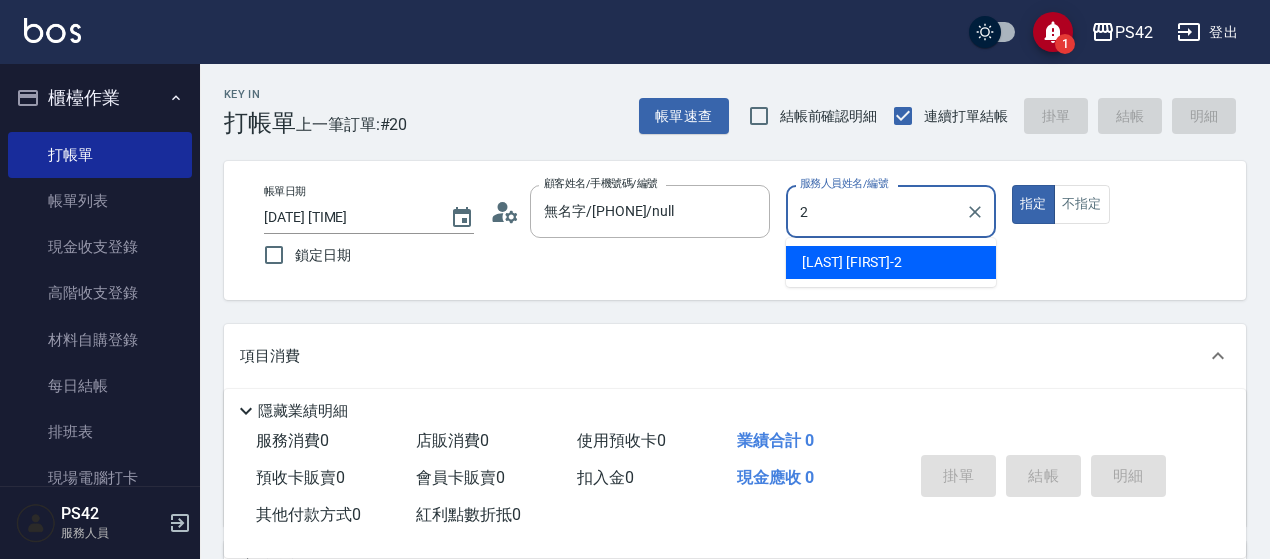 type on "[LAST] [FIRST]-[NUMBER]" 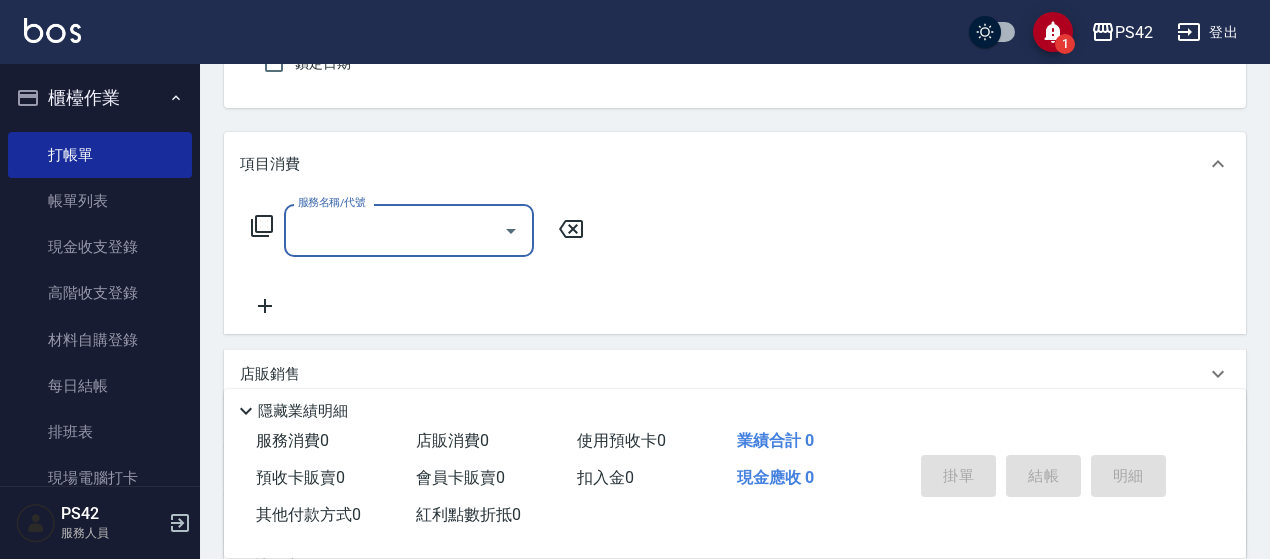 scroll, scrollTop: 200, scrollLeft: 0, axis: vertical 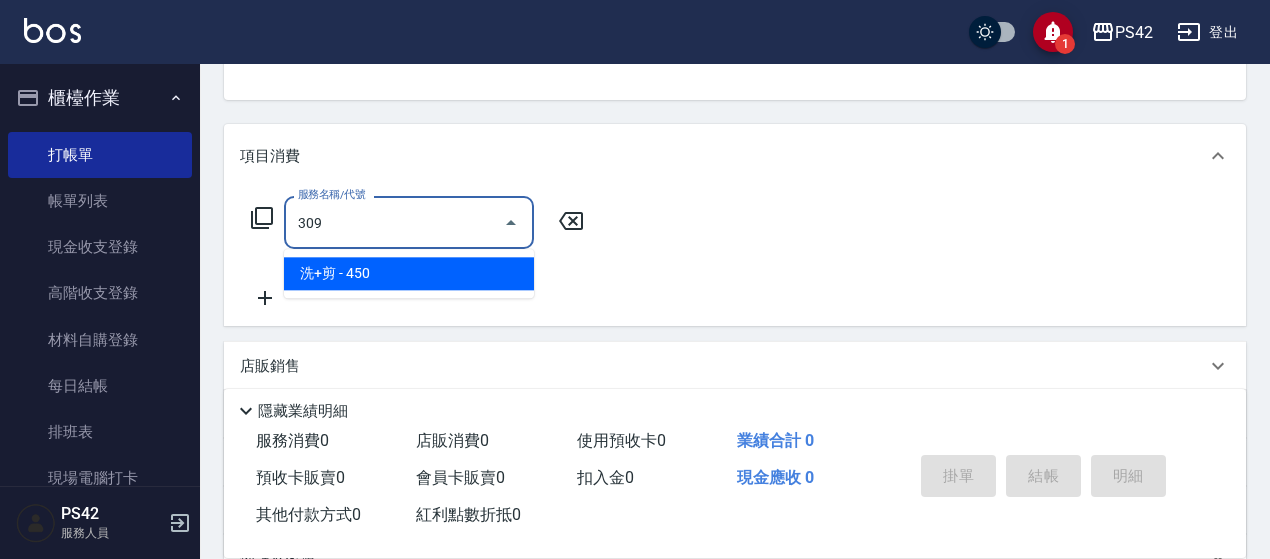 type on "洗+剪([NUMBER])" 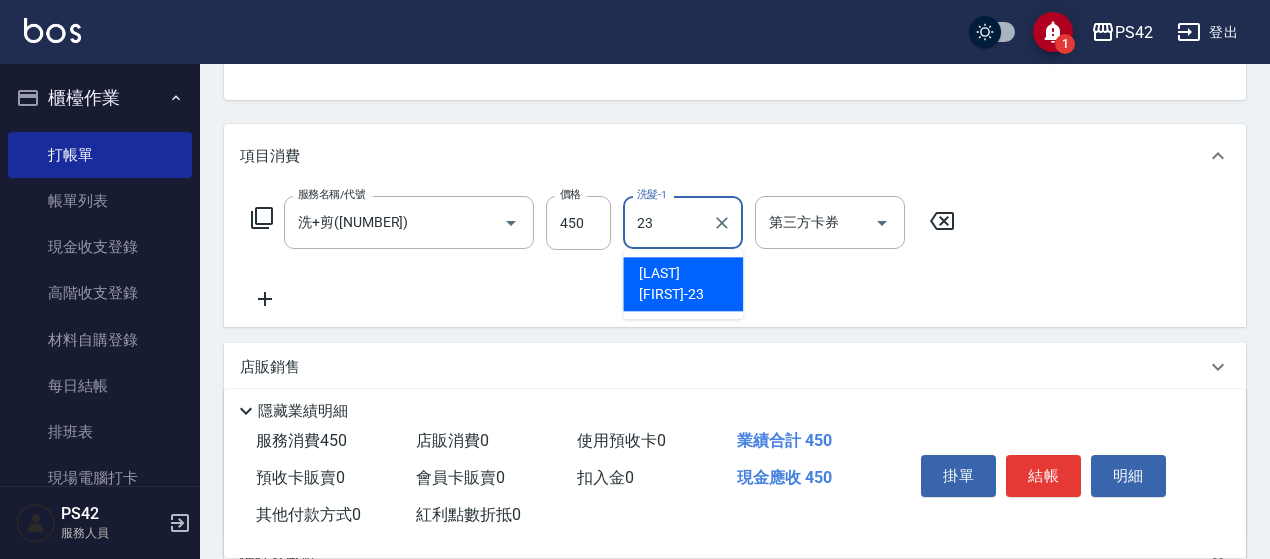 type on "[LAST] [FIRST]-[NUMBER]" 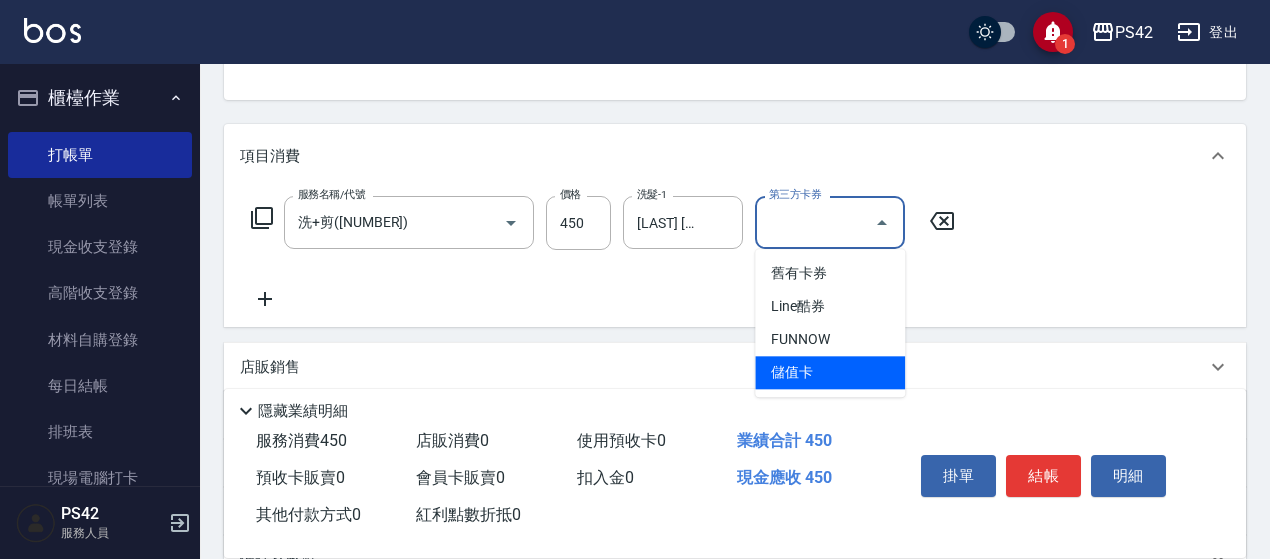 type on "儲值卡" 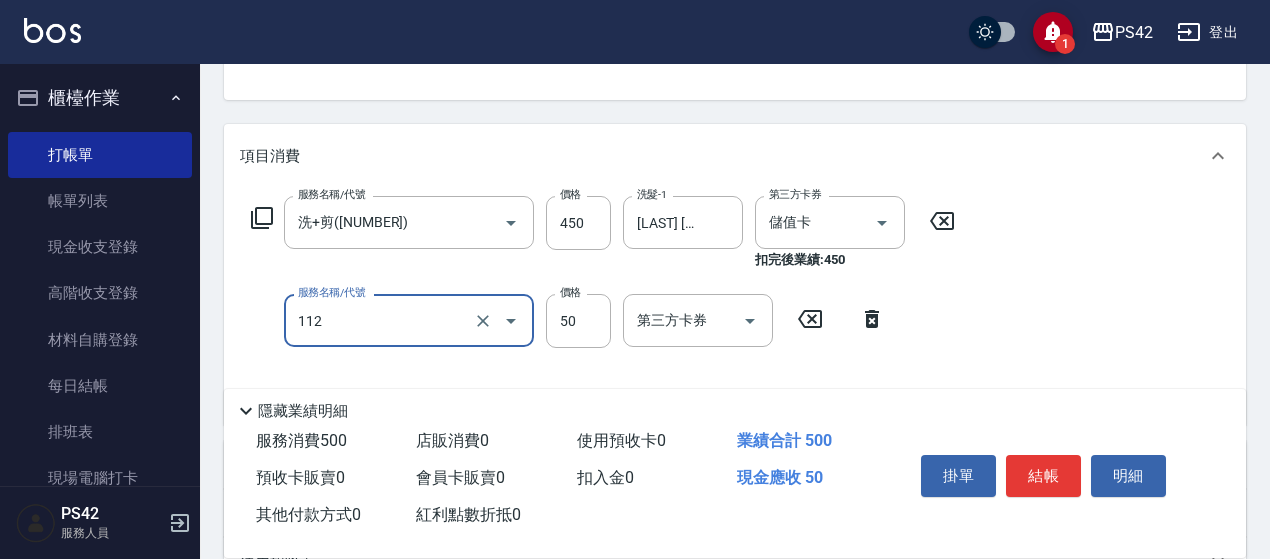 type on "精油50(112)" 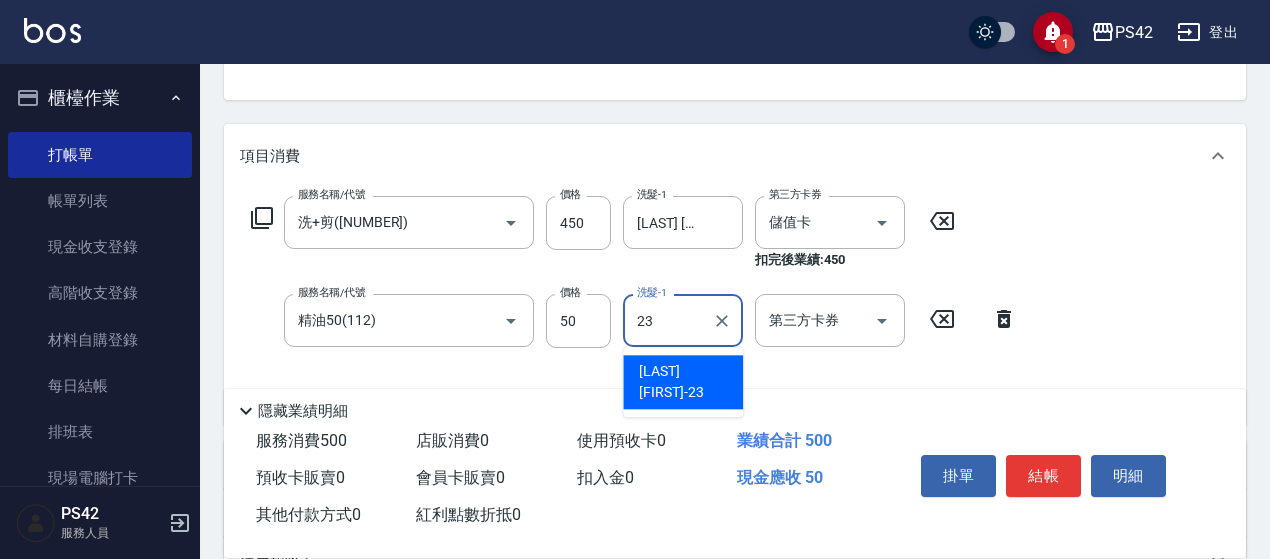 type on "[LAST] [FIRST]-[NUMBER]" 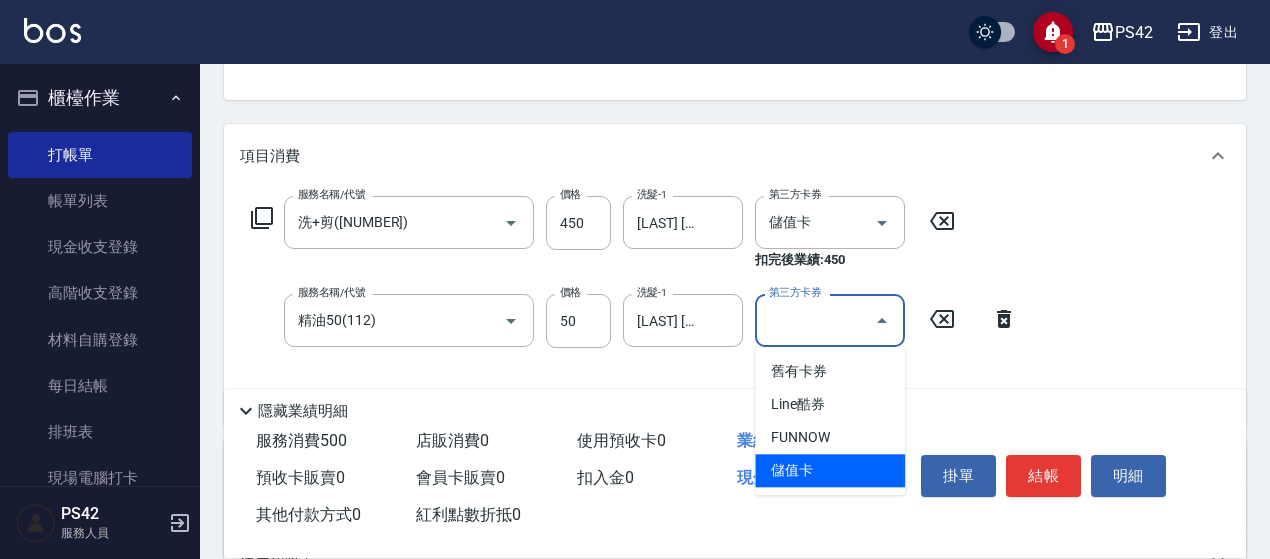 type on "儲值卡" 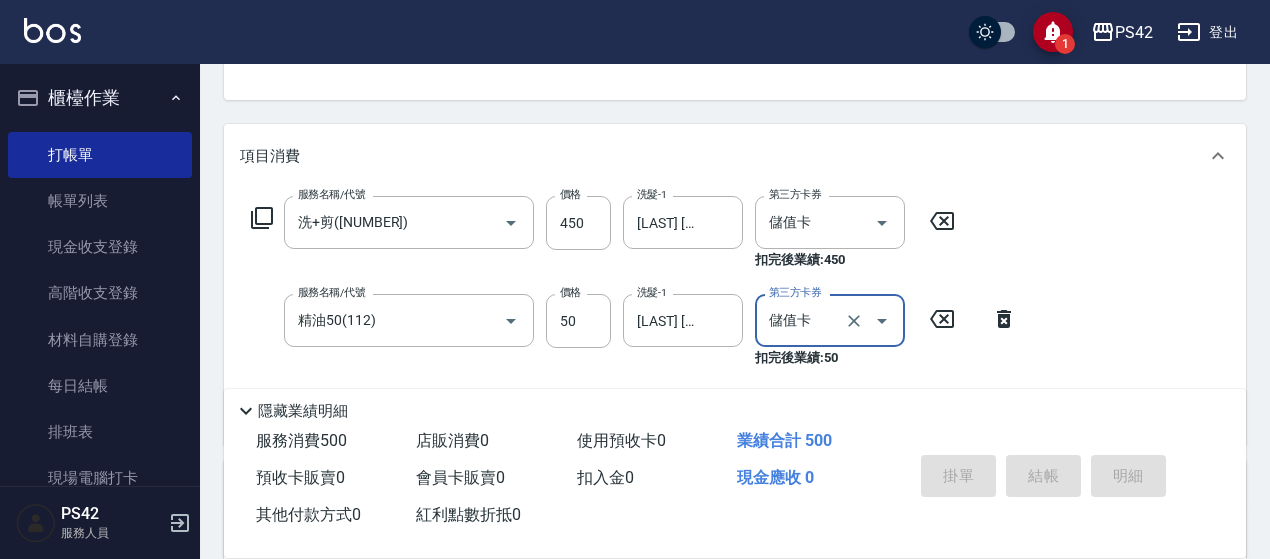 type on "[DATE] [TIME]" 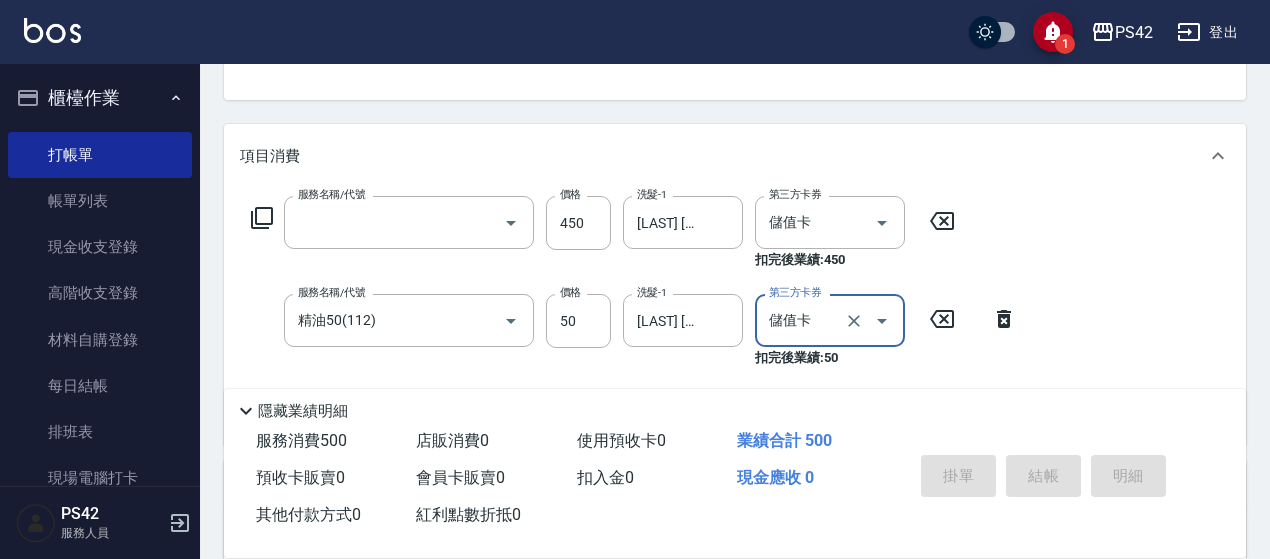 scroll, scrollTop: 194, scrollLeft: 0, axis: vertical 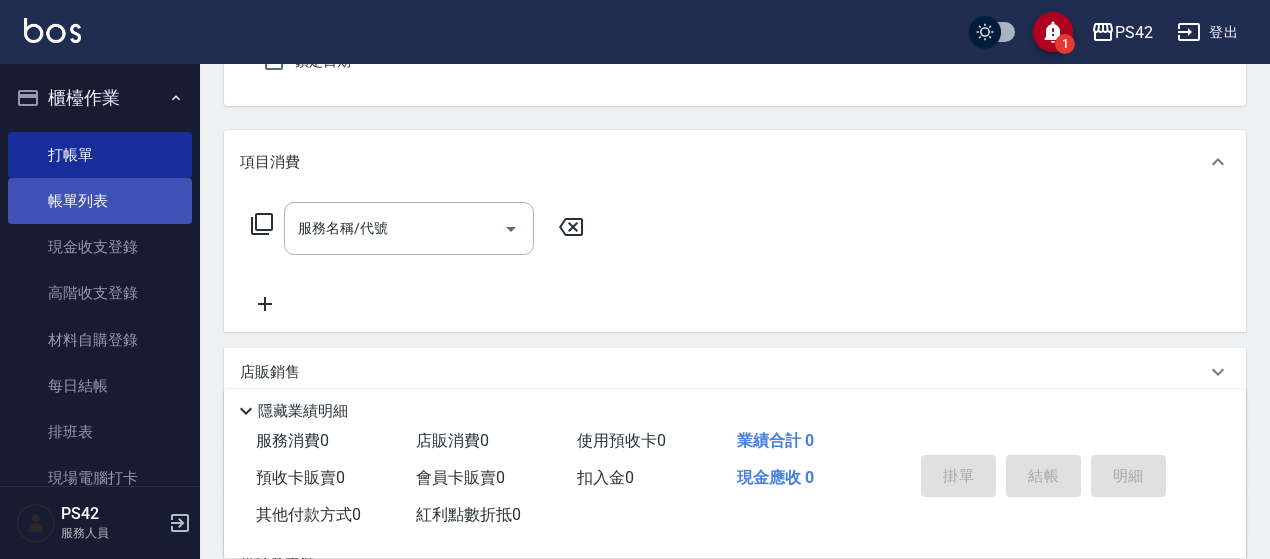 click on "帳單列表" at bounding box center (100, 201) 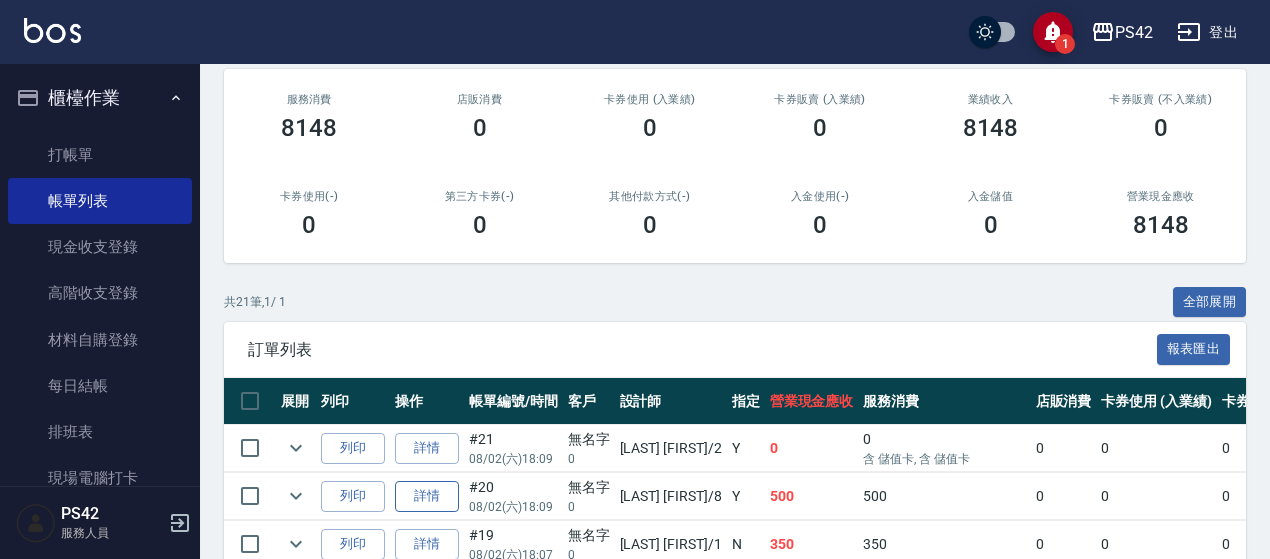 scroll, scrollTop: 300, scrollLeft: 0, axis: vertical 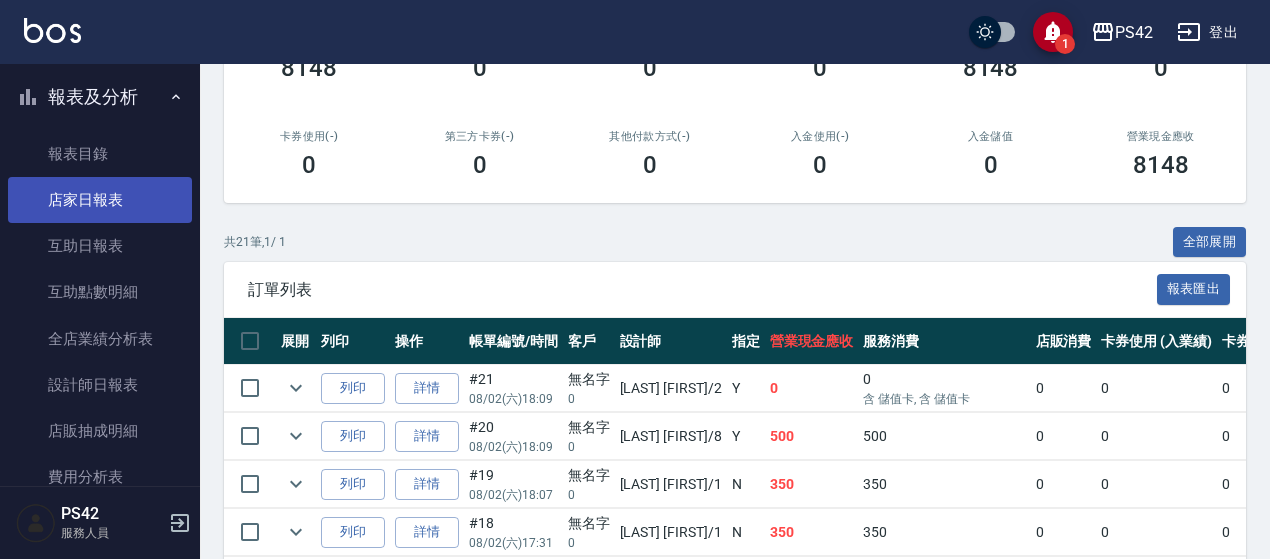 click on "店家日報表" at bounding box center [100, 200] 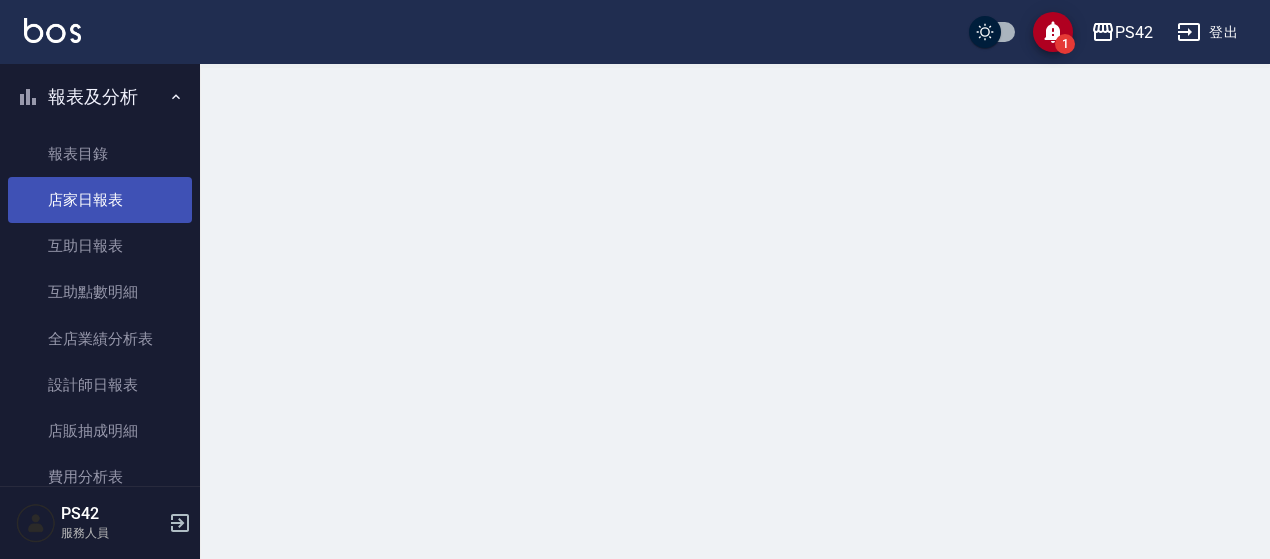 scroll, scrollTop: 0, scrollLeft: 0, axis: both 